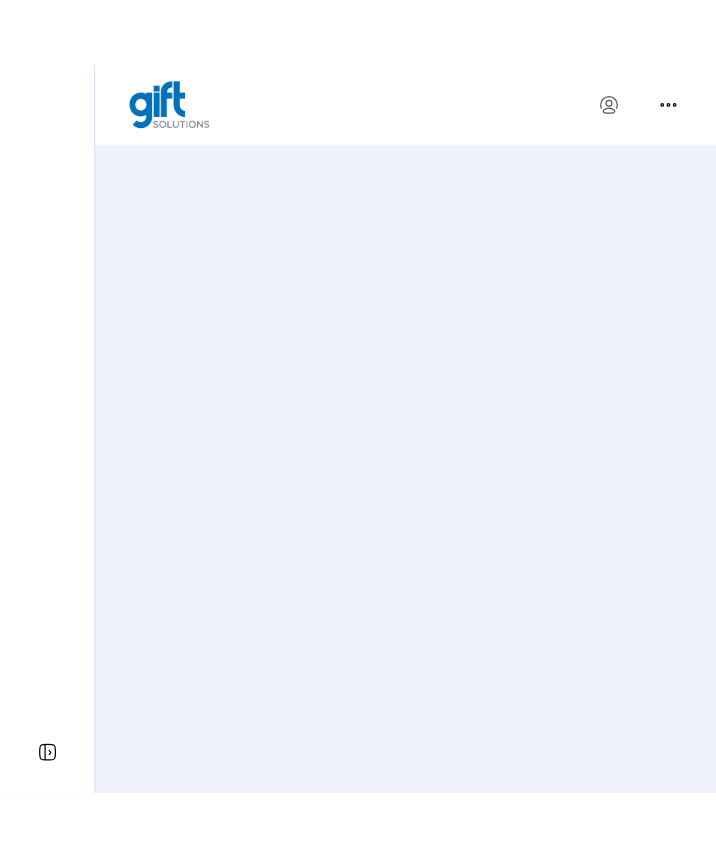 scroll, scrollTop: 0, scrollLeft: 0, axis: both 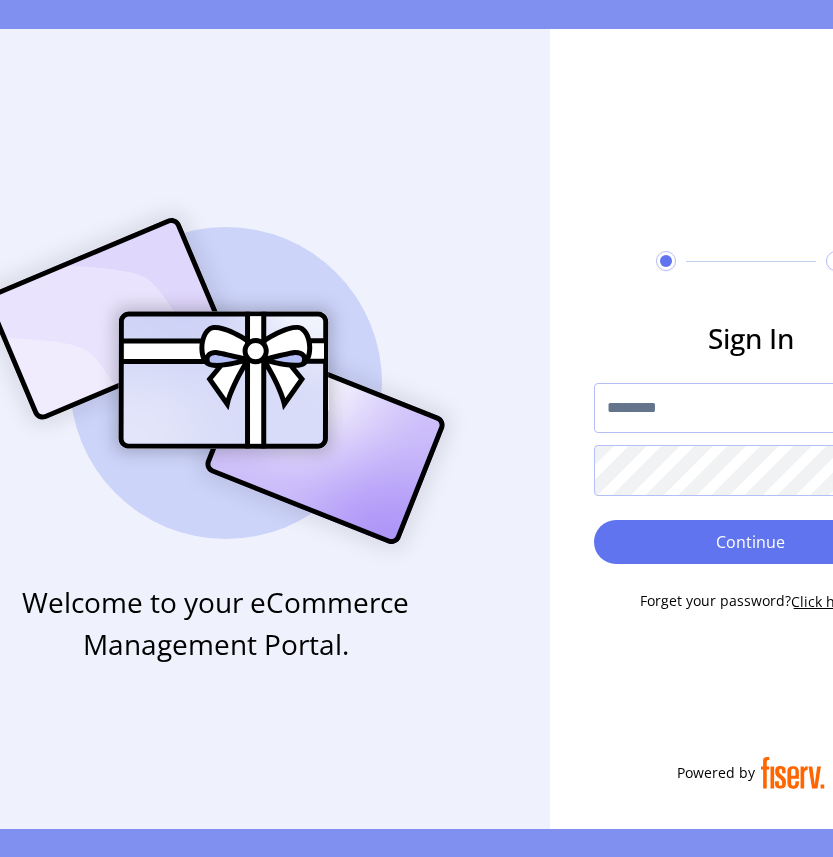 type on "********" 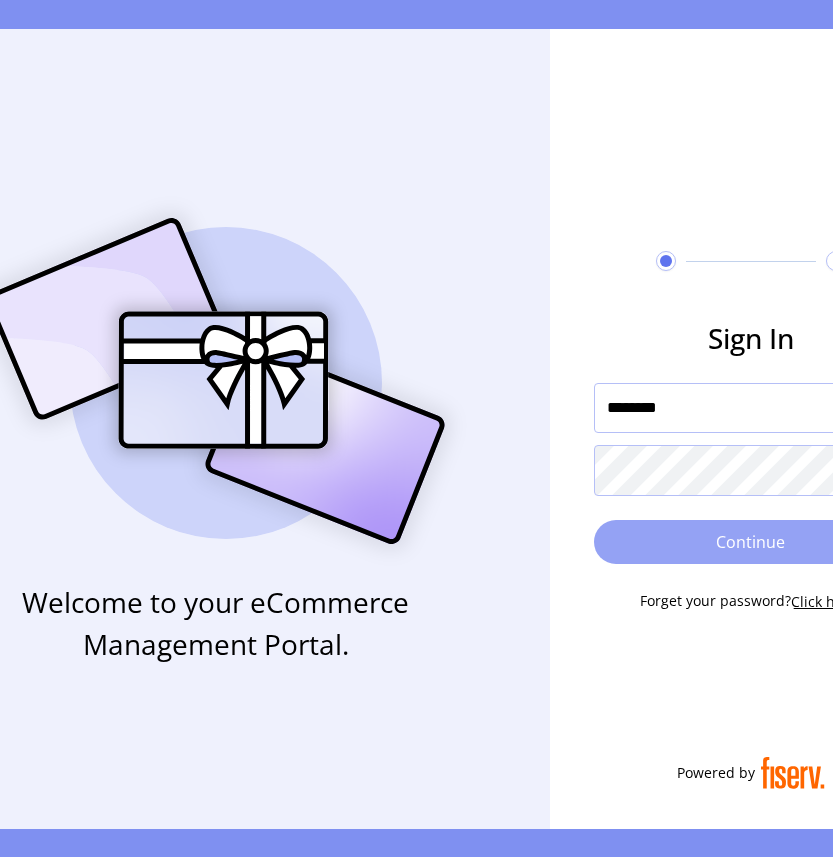 click on "Continue" at bounding box center (751, 542) 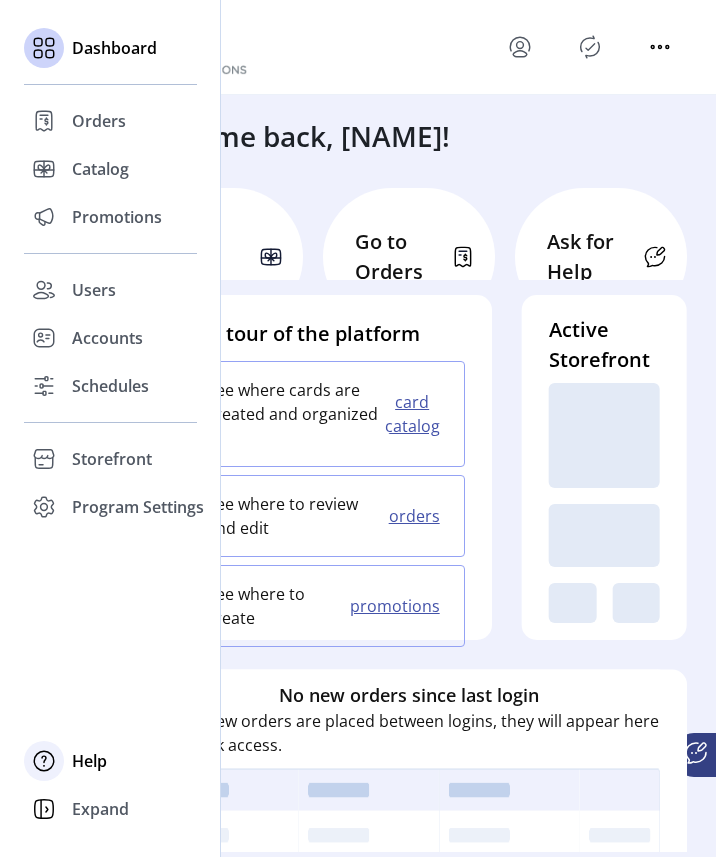 click at bounding box center (44, 121) 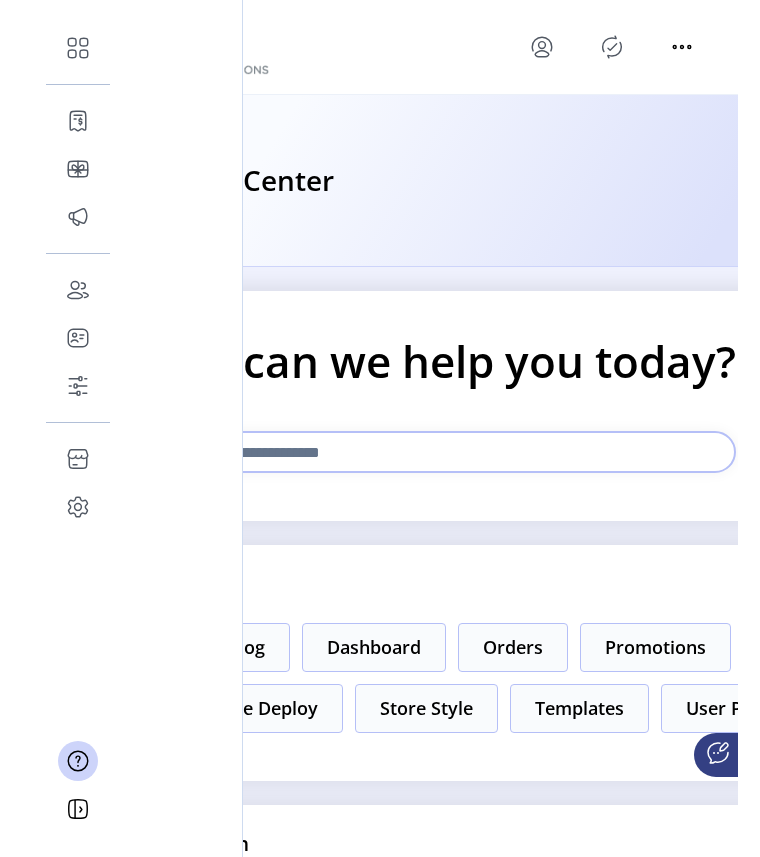scroll, scrollTop: 0, scrollLeft: 0, axis: both 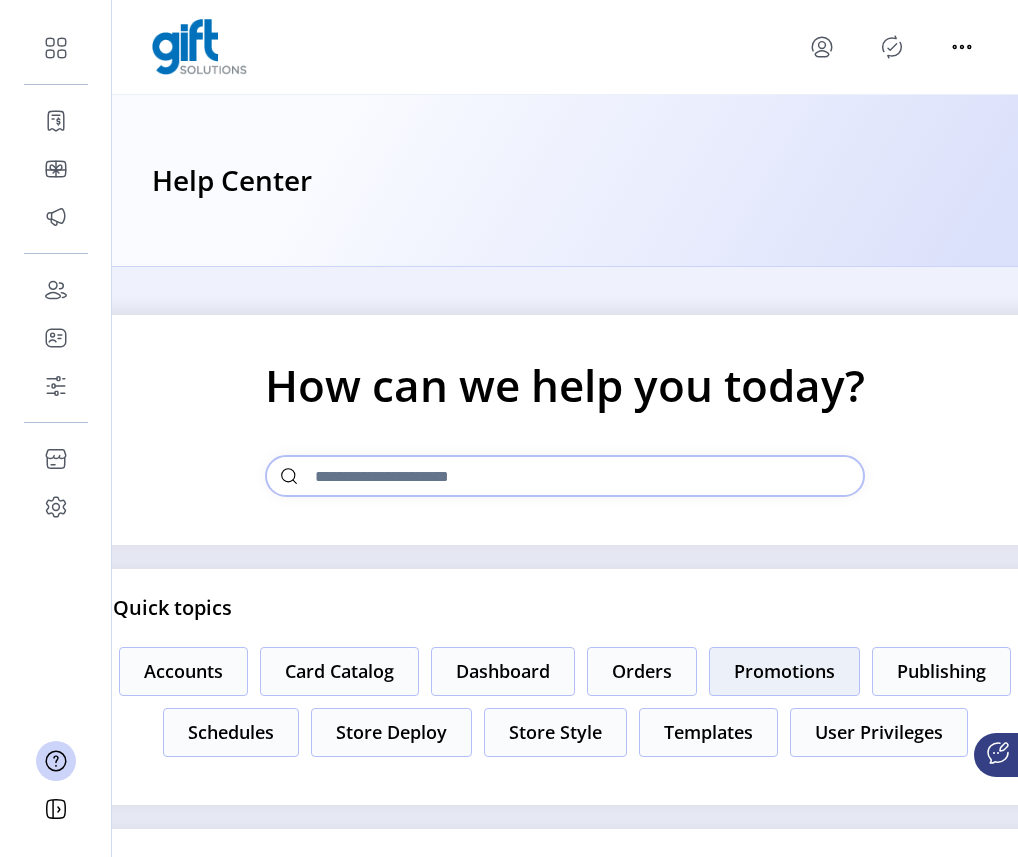 click on "Promotions" at bounding box center (183, 671) 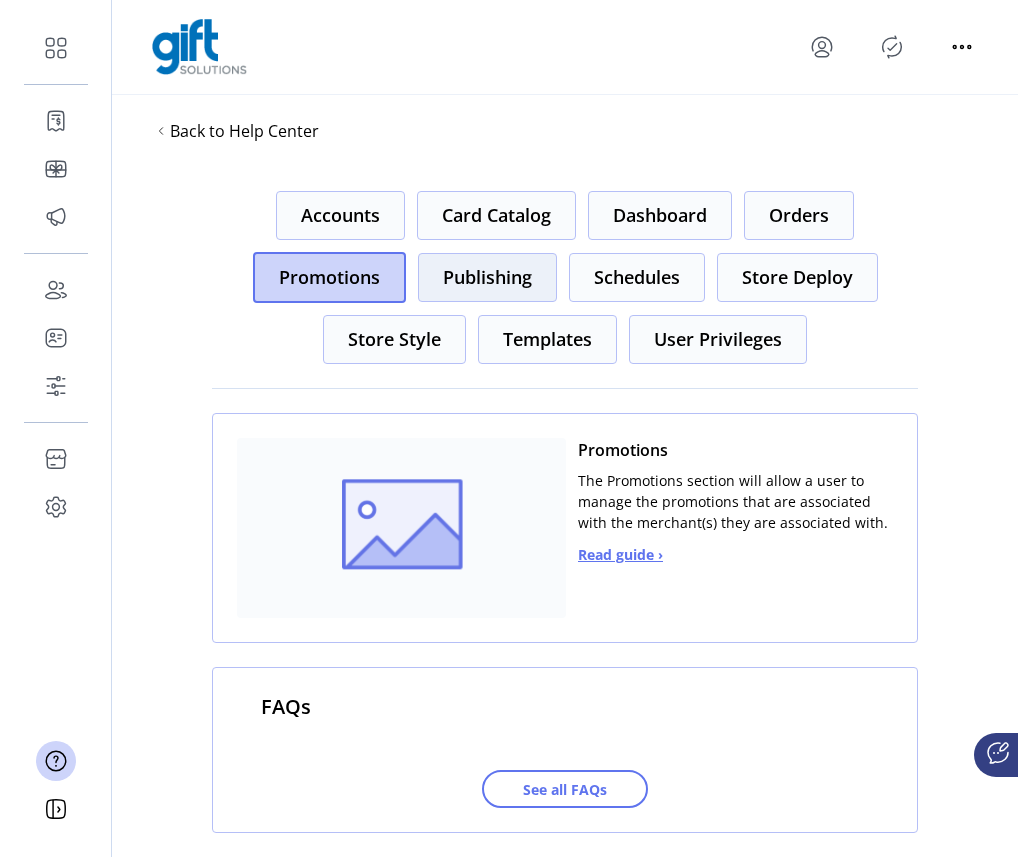 click on "Publishing" at bounding box center [340, 215] 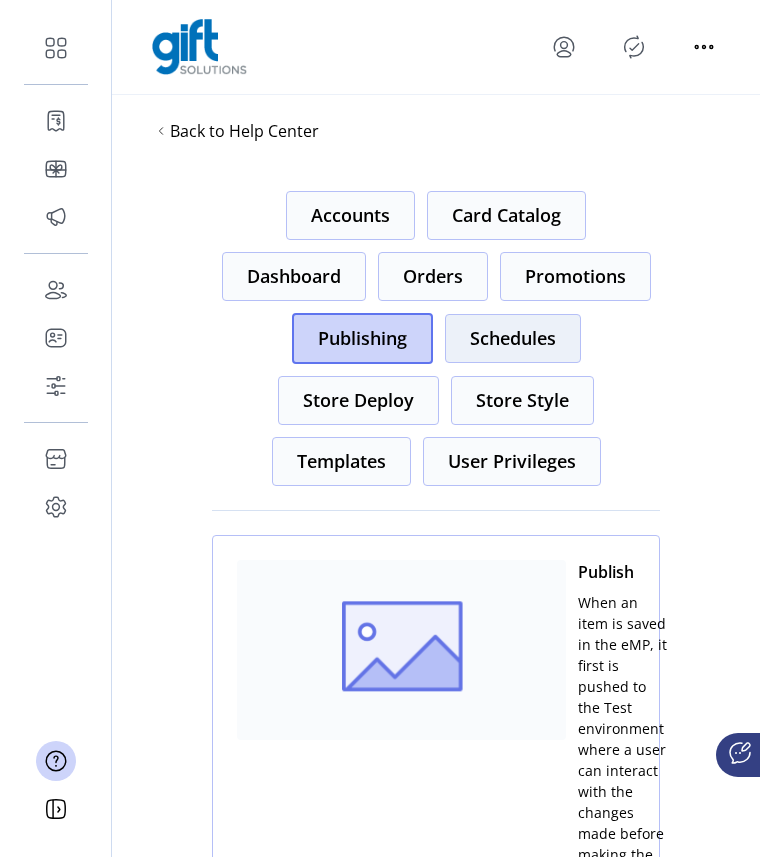 click on "Schedules" at bounding box center [350, 215] 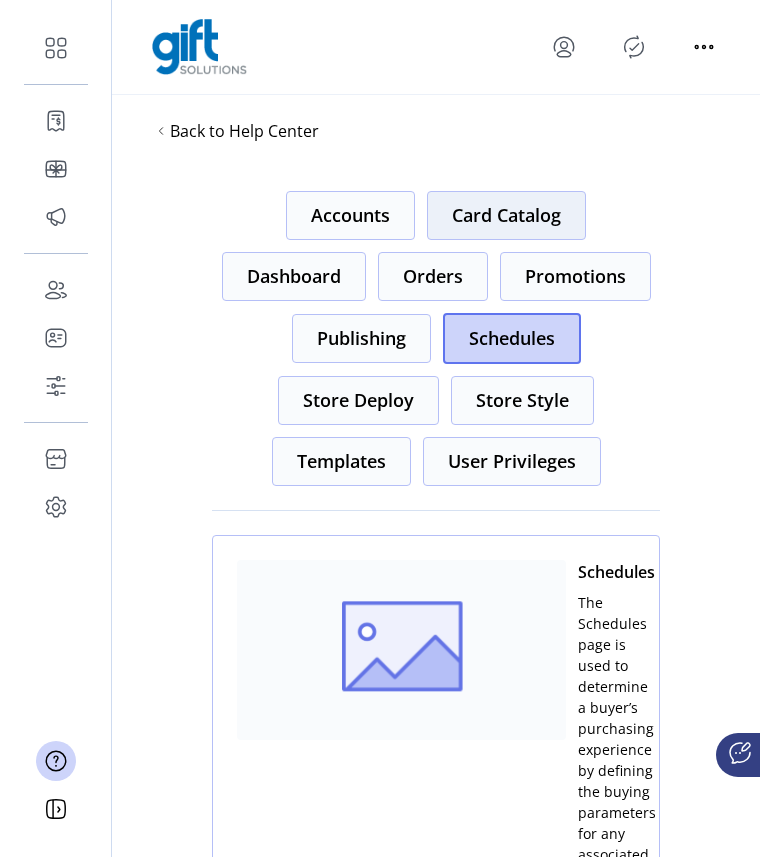 click on "Card Catalog" at bounding box center (350, 215) 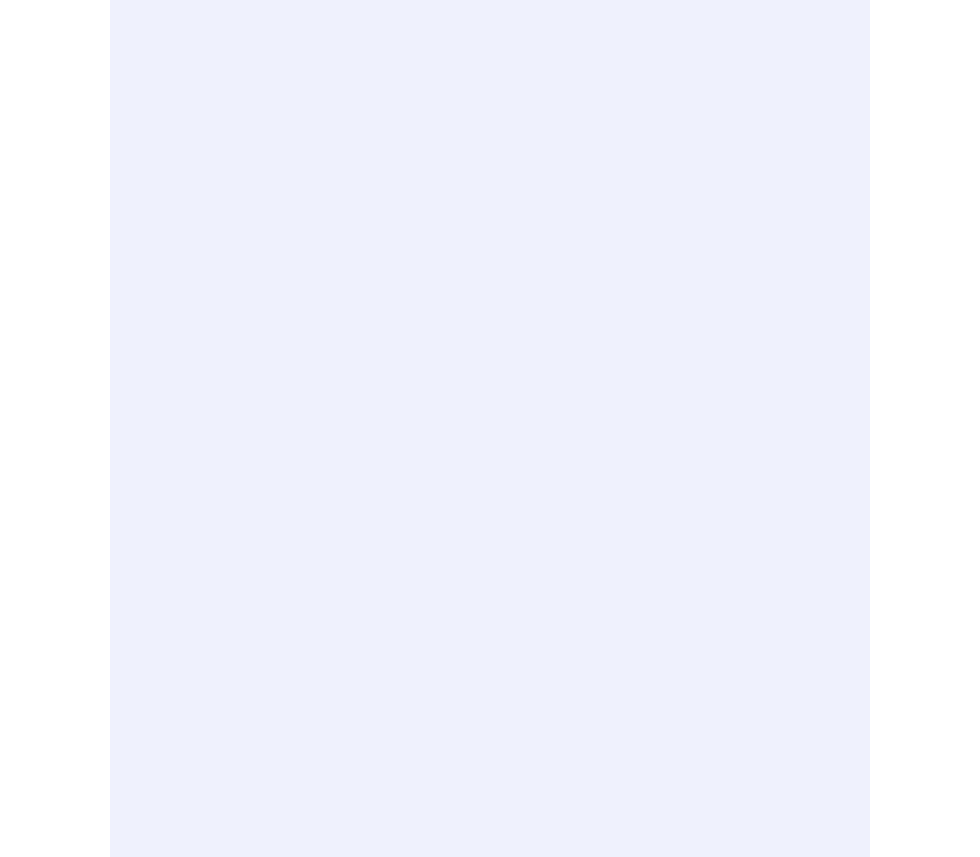 scroll, scrollTop: 0, scrollLeft: 0, axis: both 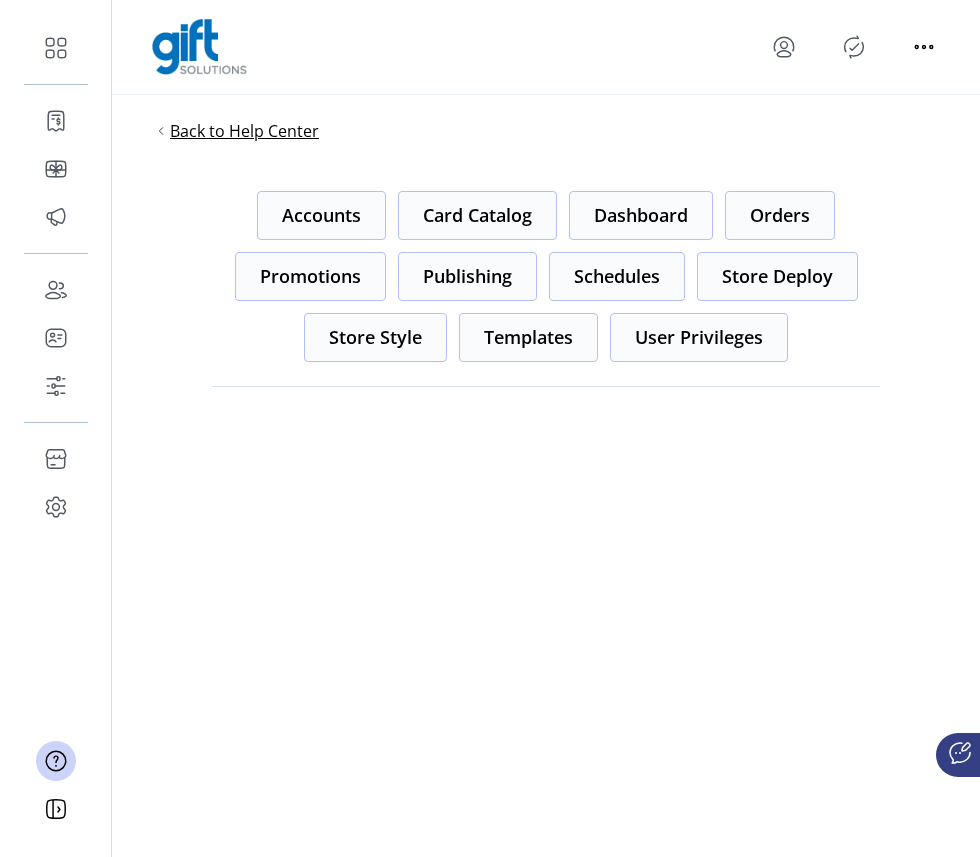 click on "Back to Help Center" at bounding box center [244, 131] 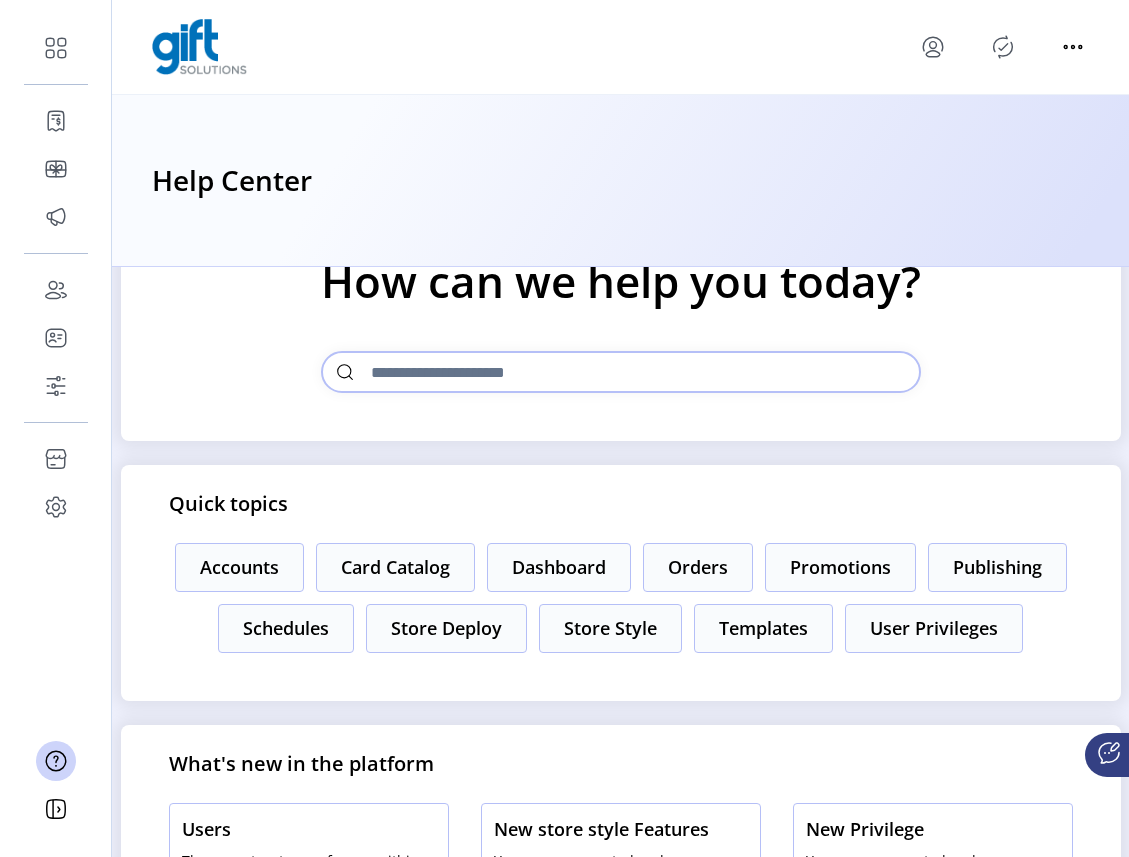 scroll, scrollTop: 0, scrollLeft: 0, axis: both 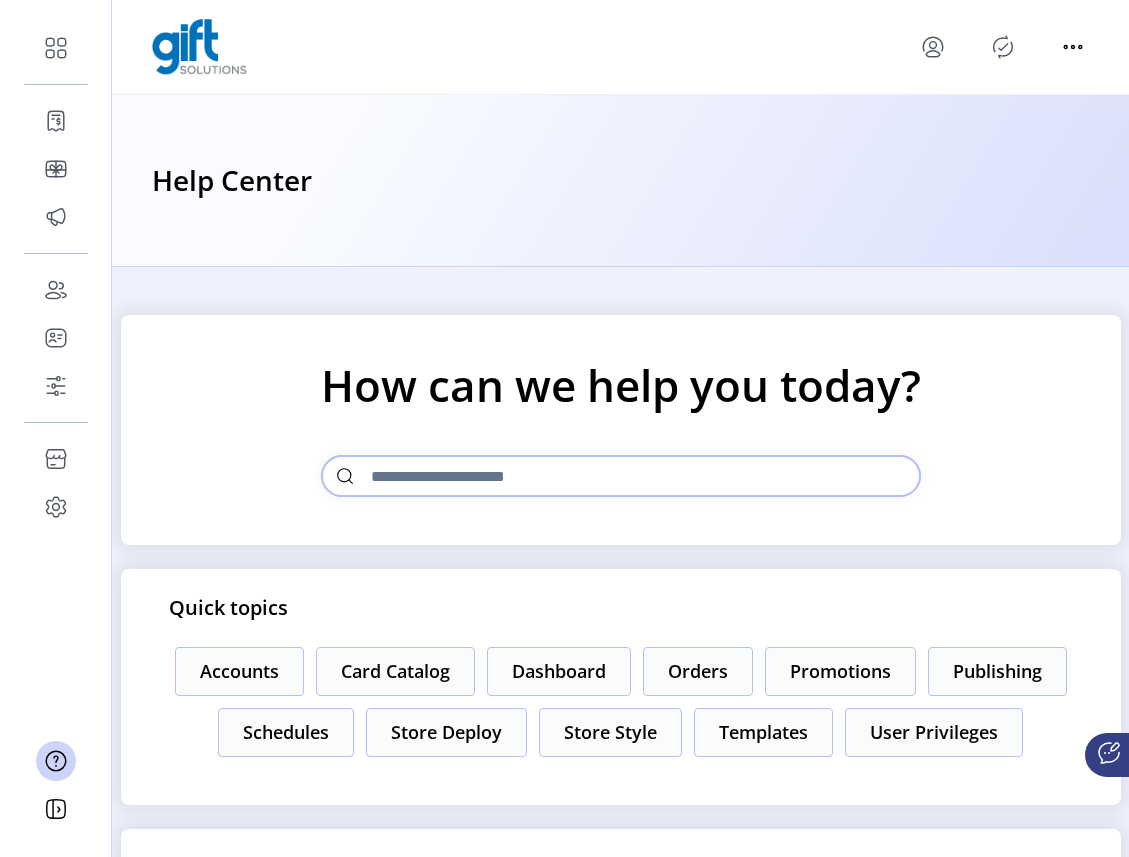 click at bounding box center (621, 476) 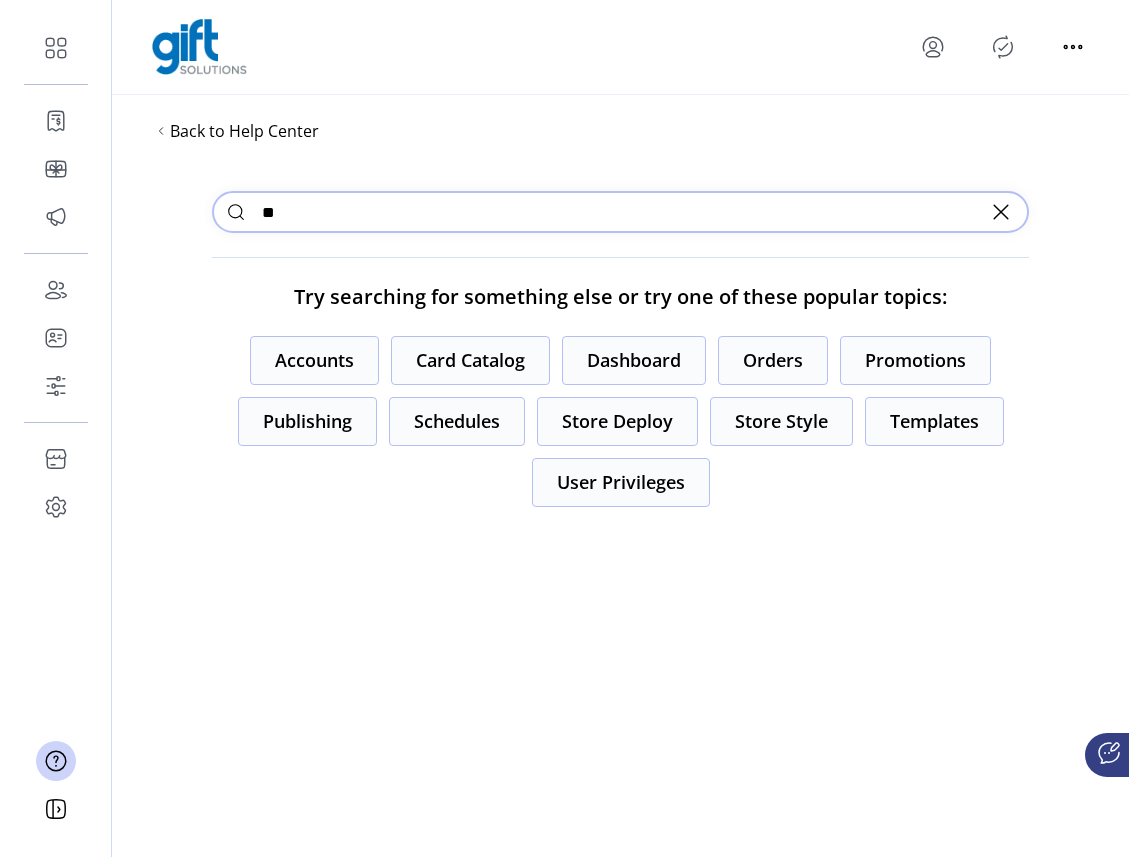 click at bounding box center [1001, 212] 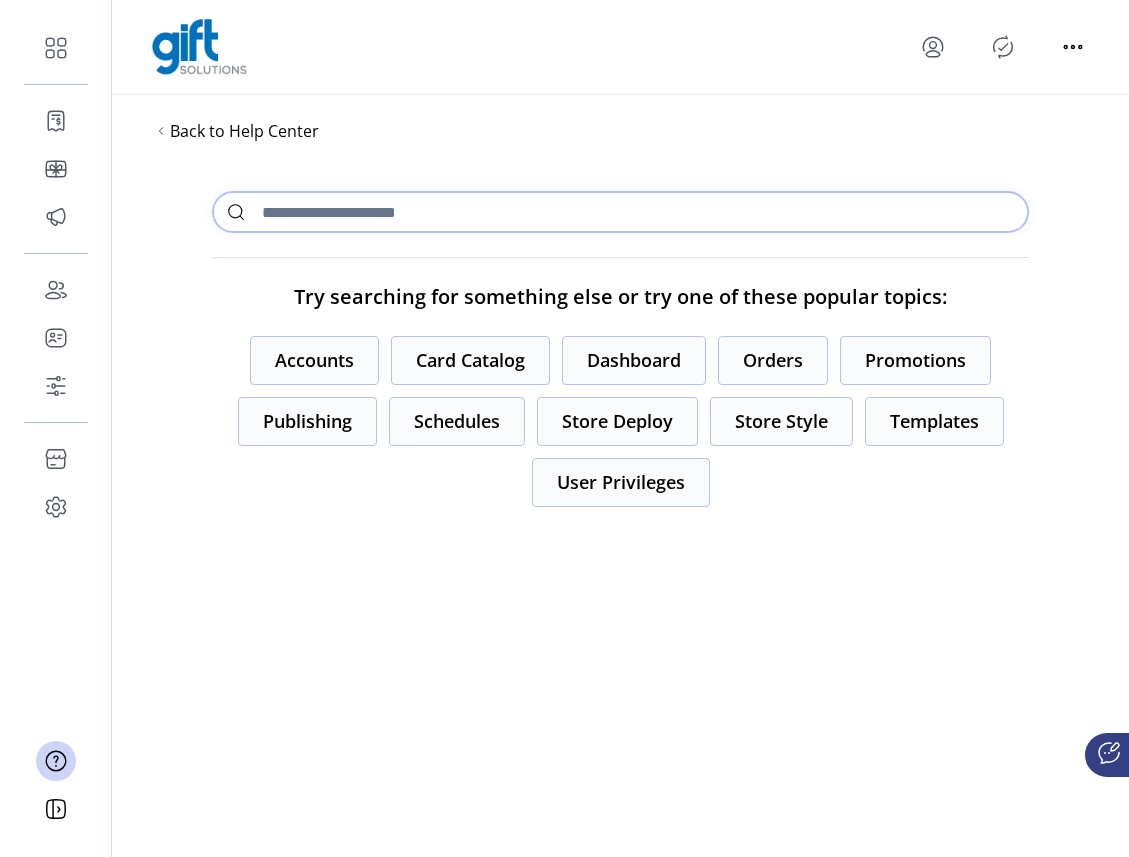 click at bounding box center [620, 212] 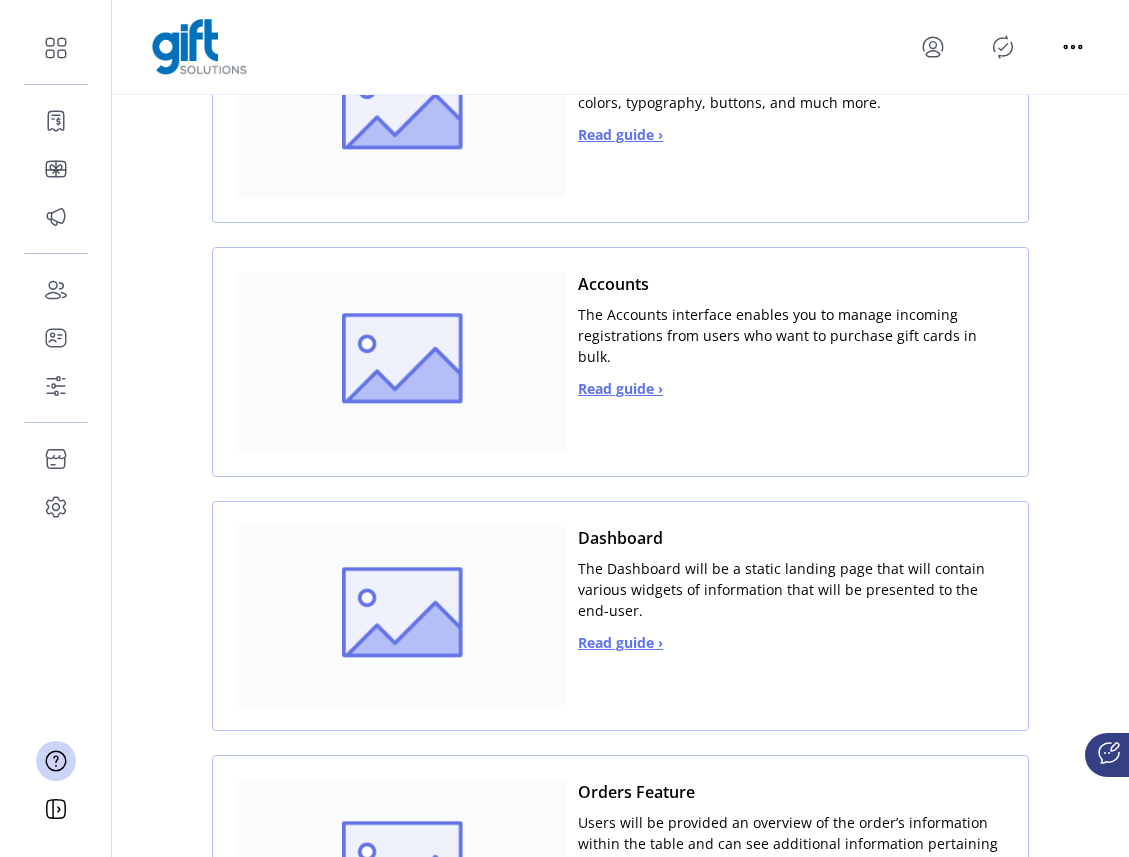scroll, scrollTop: 0, scrollLeft: 0, axis: both 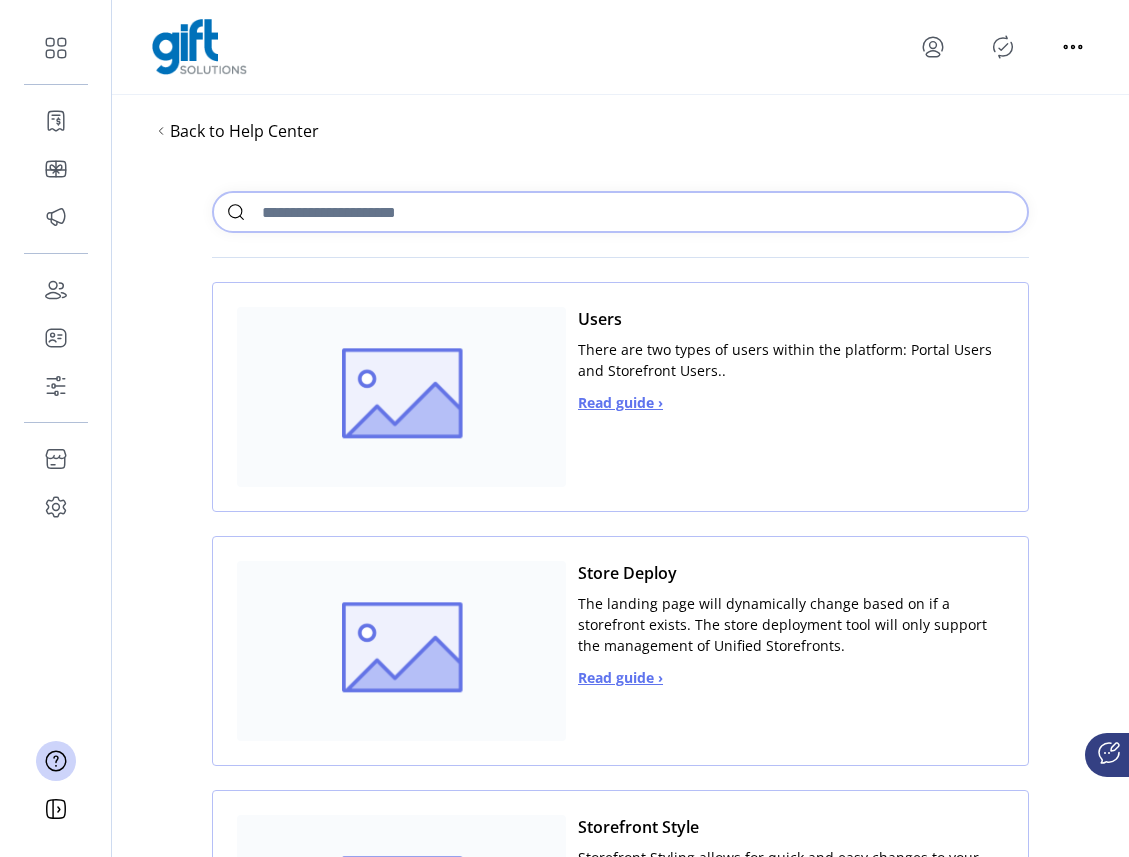 click at bounding box center (620, 212) 